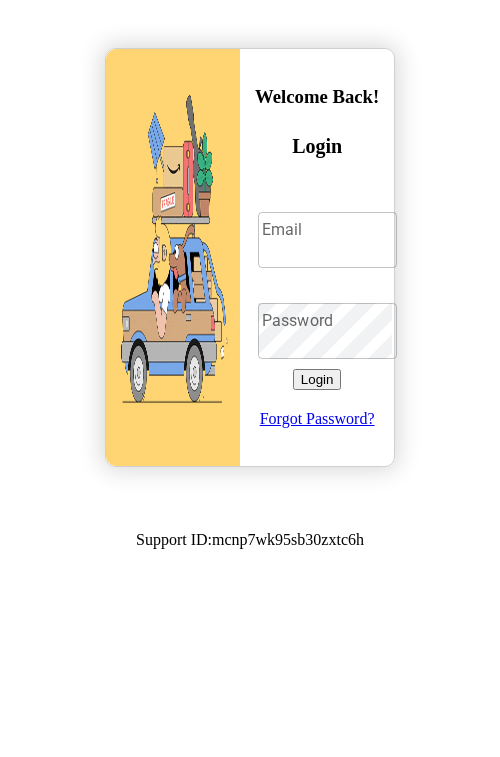 scroll, scrollTop: 0, scrollLeft: 0, axis: both 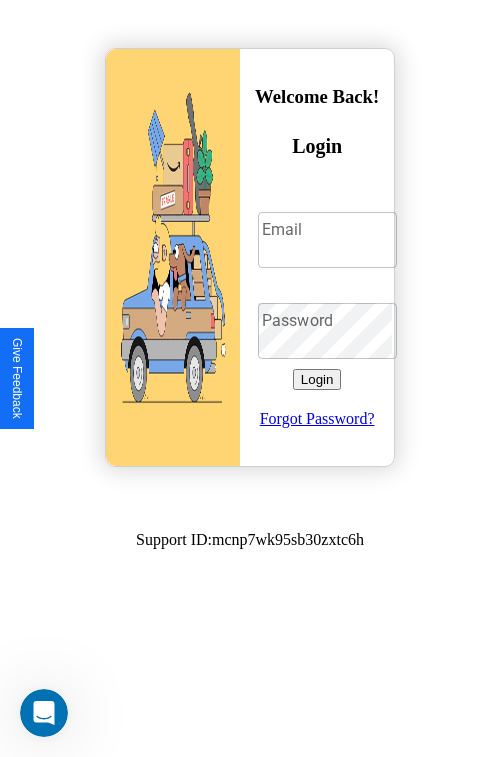 click on "Email" at bounding box center (327, 240) 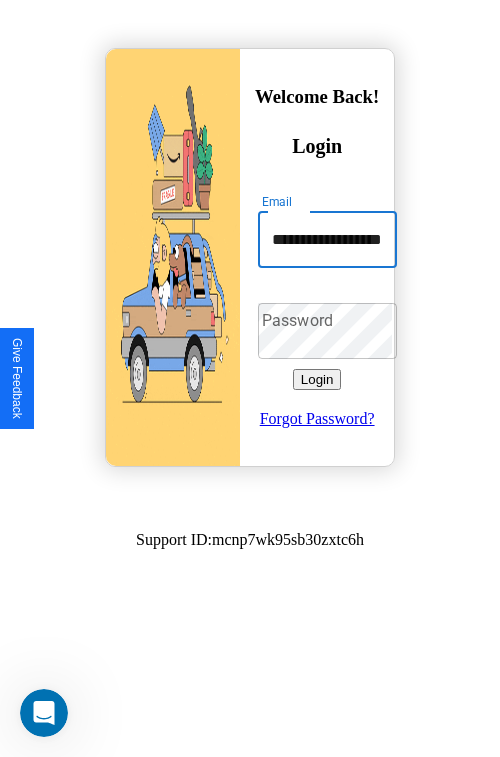 scroll, scrollTop: 0, scrollLeft: 46, axis: horizontal 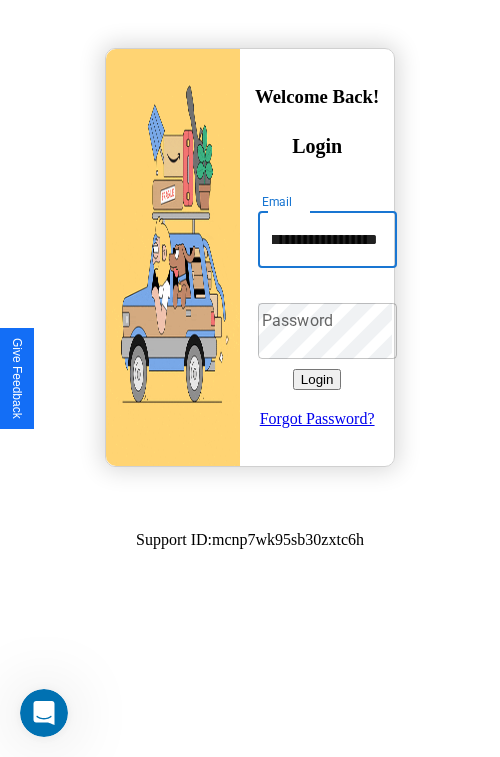 type on "**********" 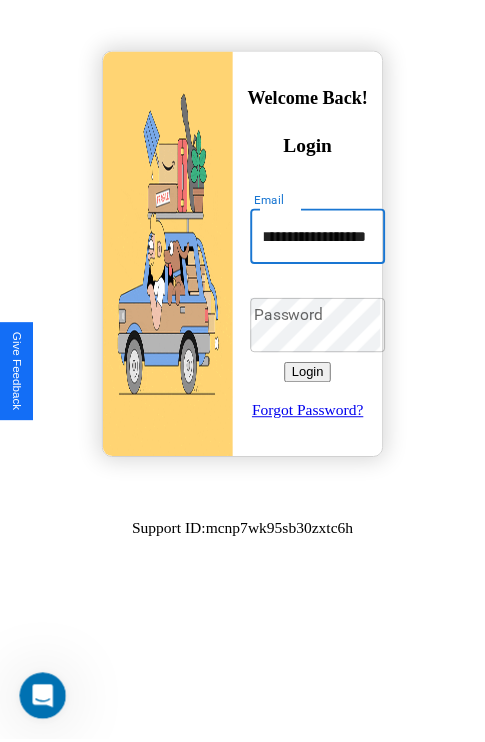 scroll, scrollTop: 0, scrollLeft: 0, axis: both 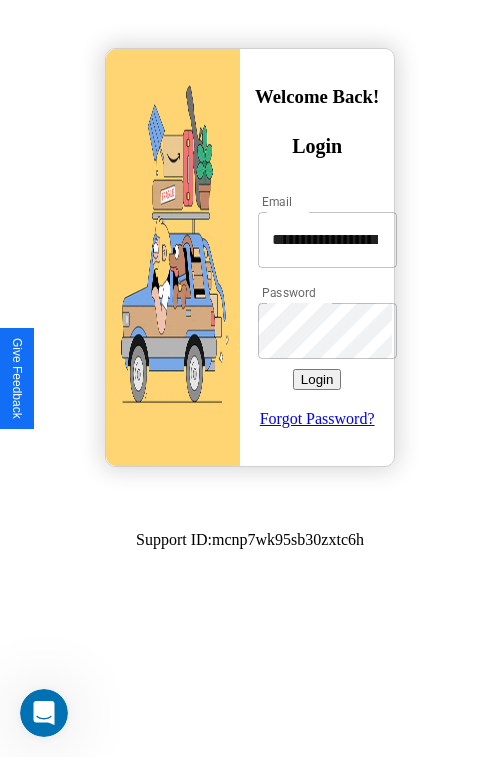 click on "Login" at bounding box center (317, 379) 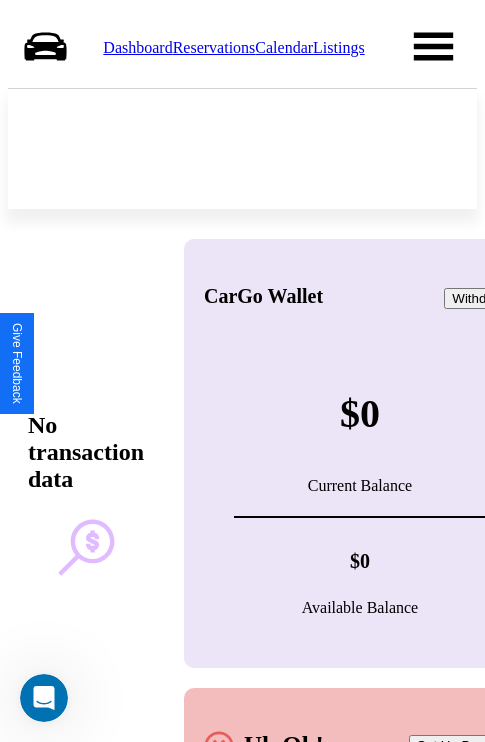 scroll, scrollTop: 0, scrollLeft: 0, axis: both 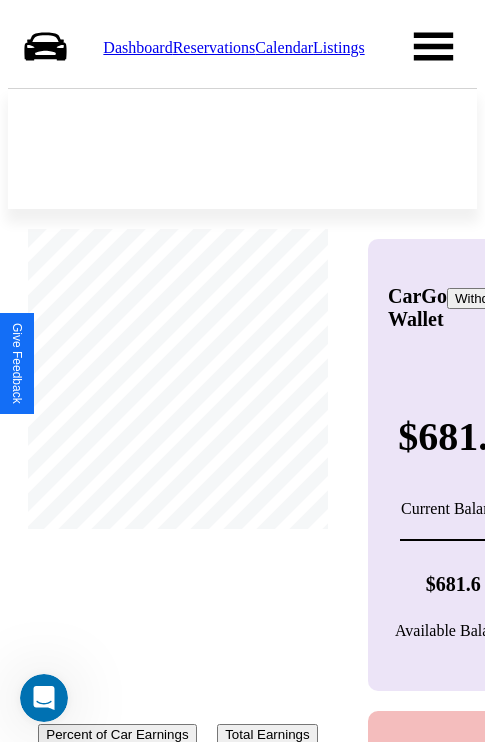 click on "Calendar" at bounding box center (284, 47) 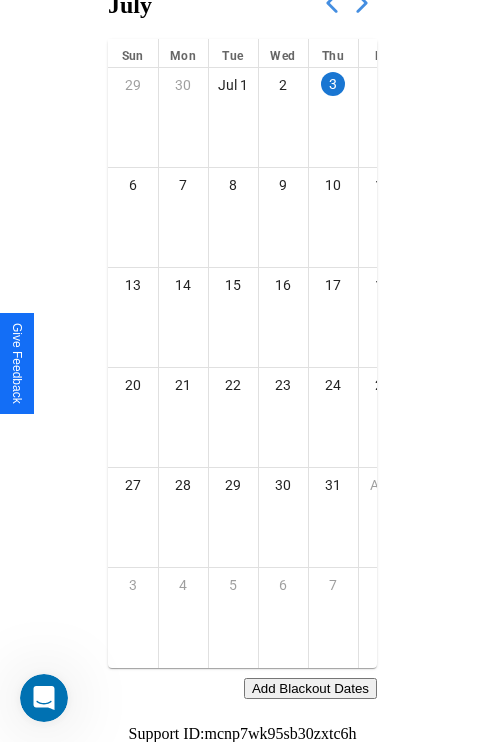 scroll, scrollTop: 242, scrollLeft: 0, axis: vertical 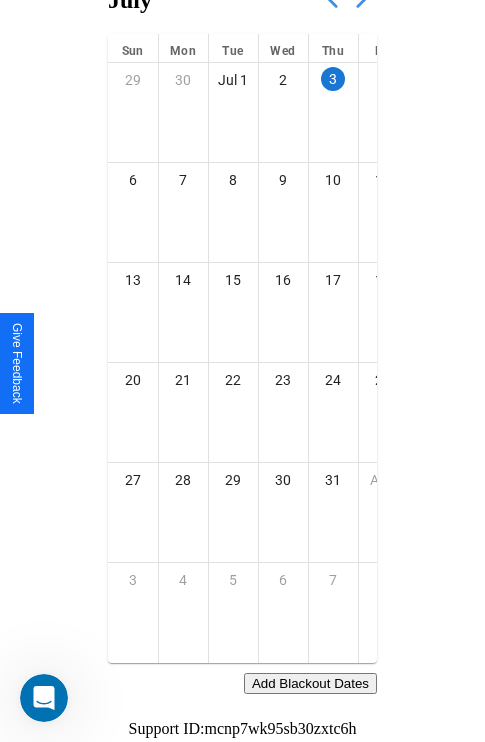 click on "Add Blackout Dates" at bounding box center (310, 683) 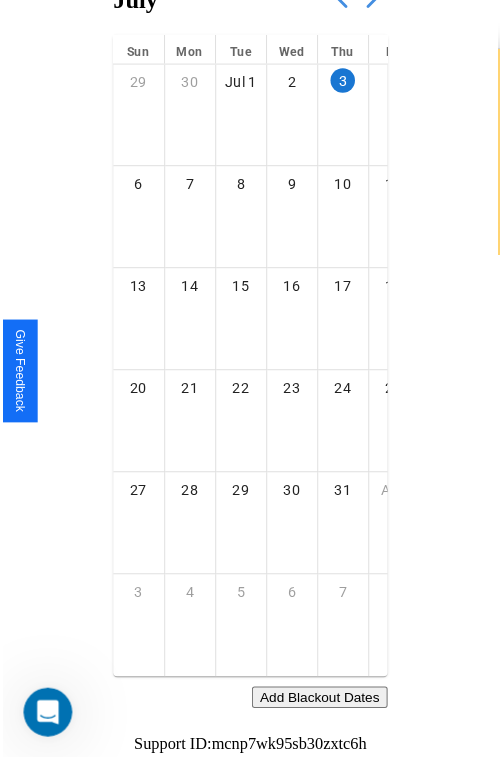 scroll, scrollTop: 227, scrollLeft: 0, axis: vertical 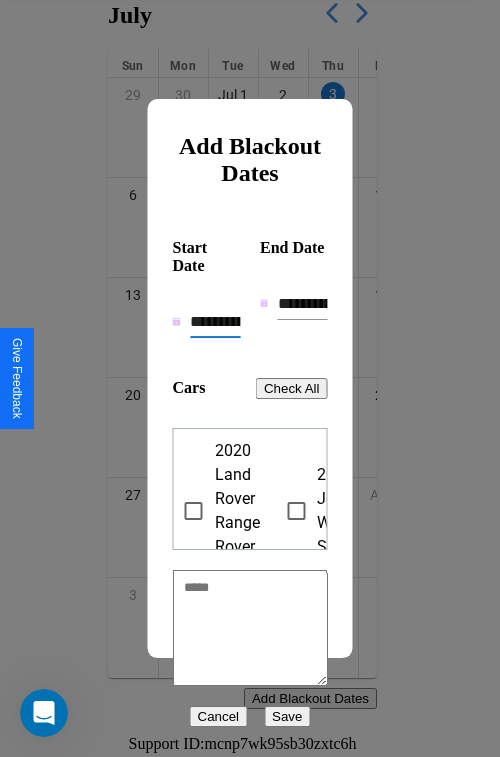 click on "**********" at bounding box center [215, 322] 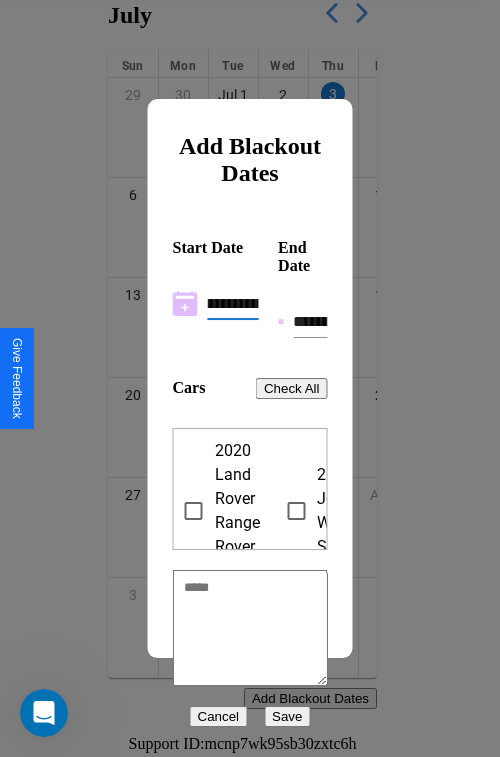scroll, scrollTop: 0, scrollLeft: 37, axis: horizontal 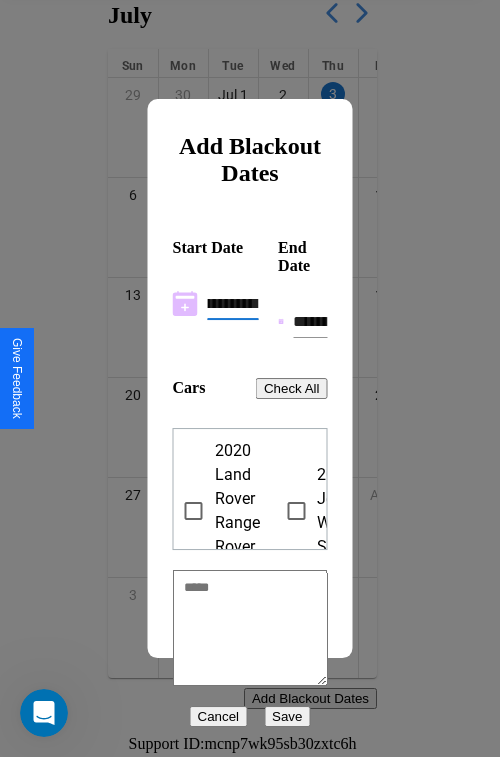 type on "**********" 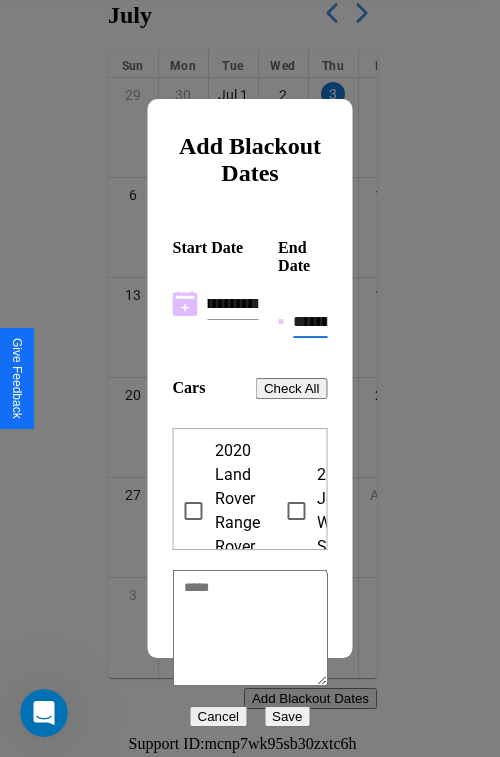scroll, scrollTop: 0, scrollLeft: 0, axis: both 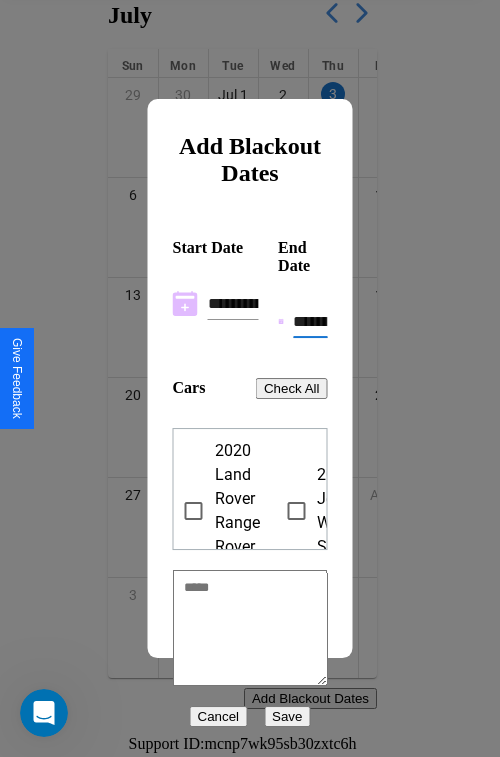 click on "**********" at bounding box center (310, 322) 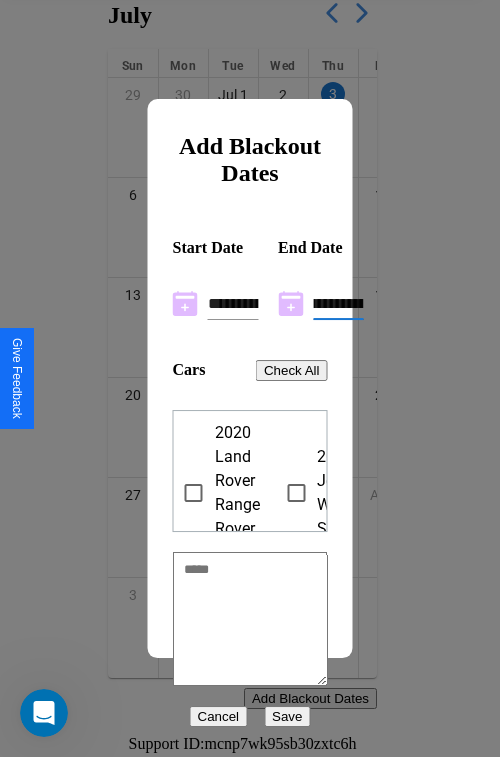 scroll, scrollTop: 0, scrollLeft: 37, axis: horizontal 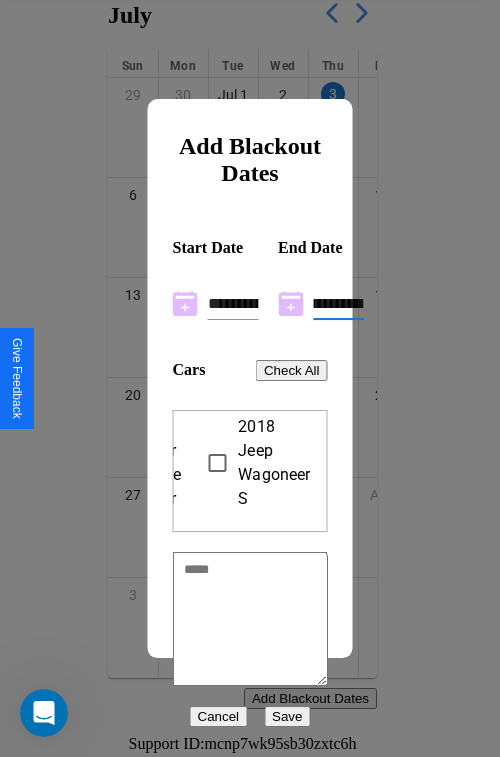 type on "**********" 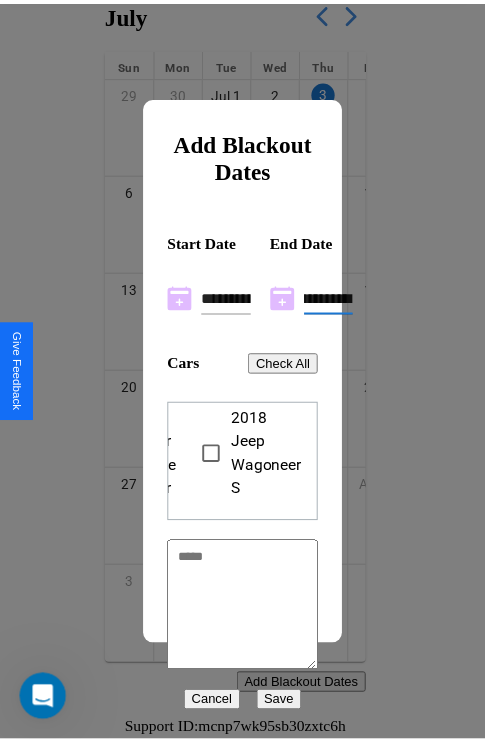 scroll, scrollTop: 0, scrollLeft: 0, axis: both 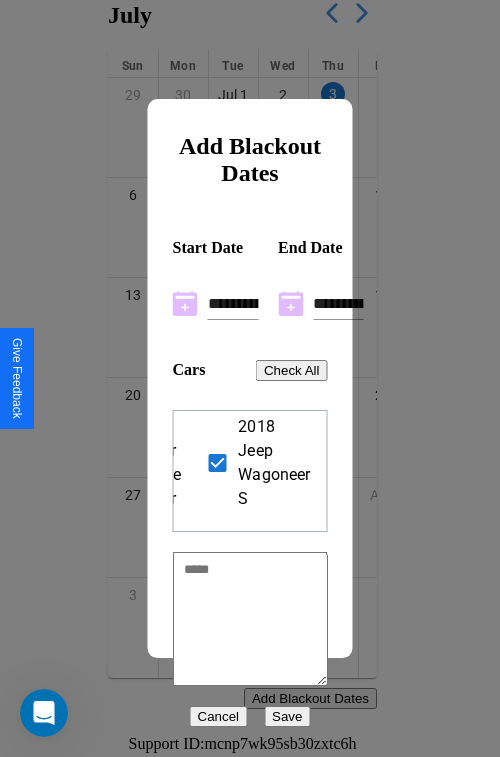 click on "Save" at bounding box center (287, 716) 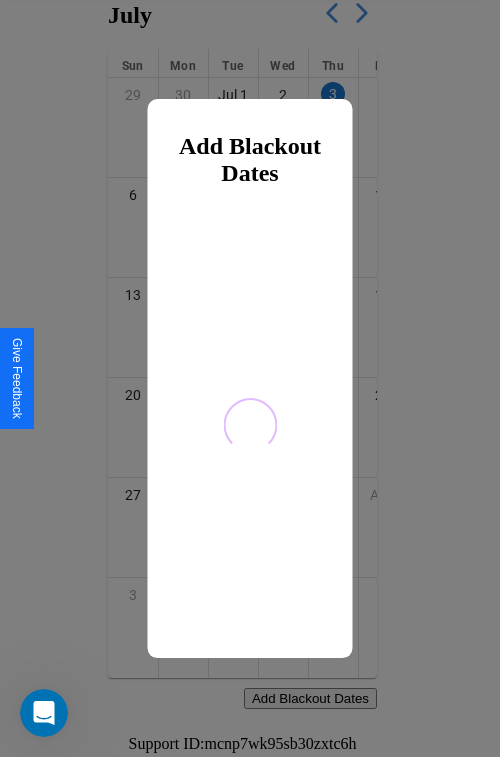click at bounding box center [250, 378] 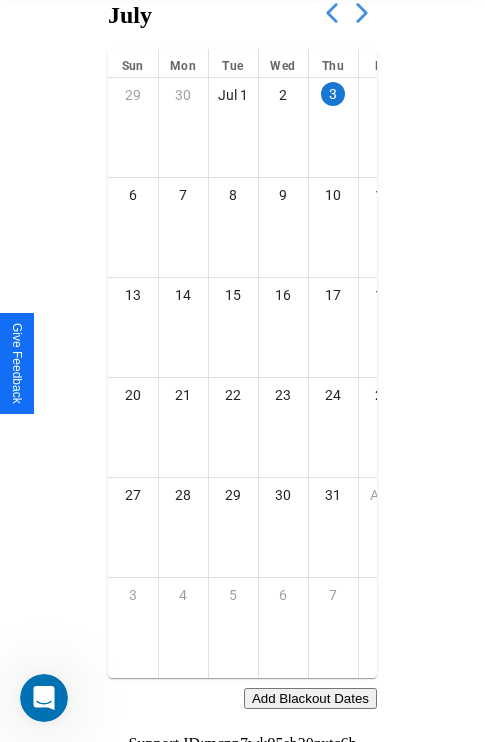 click at bounding box center (362, 13) 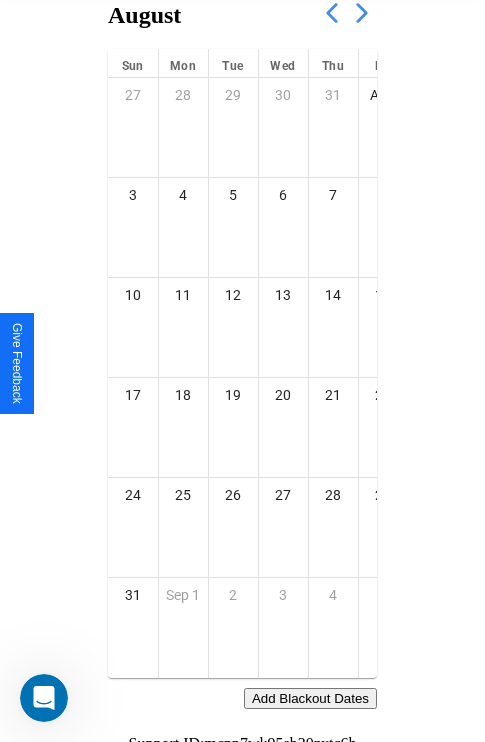 click at bounding box center [362, 13] 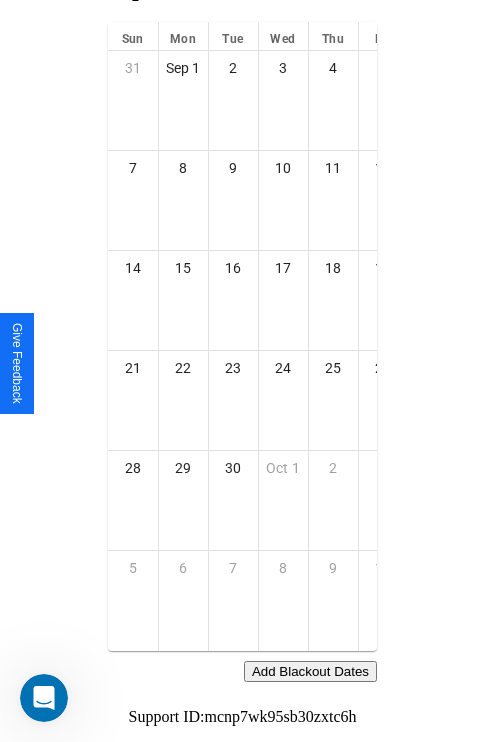 click at bounding box center (362, -14) 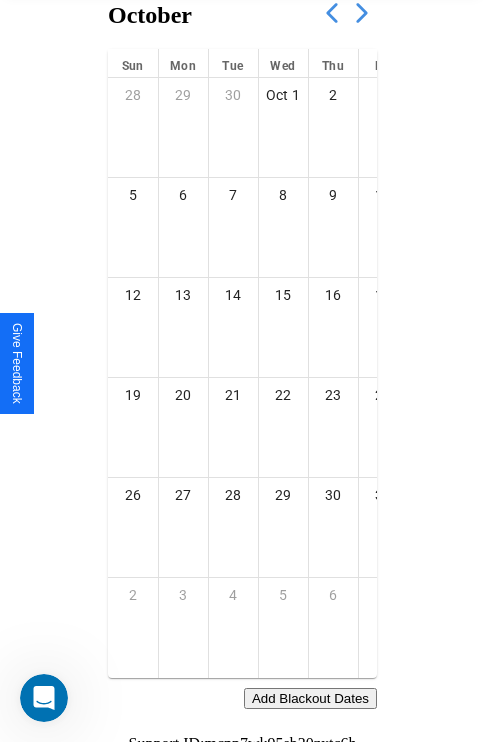 scroll, scrollTop: 0, scrollLeft: 0, axis: both 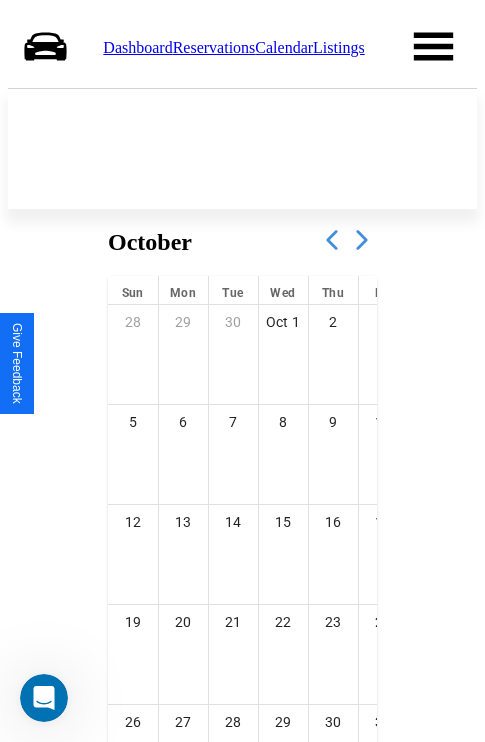 click on "Reservations" at bounding box center [214, 47] 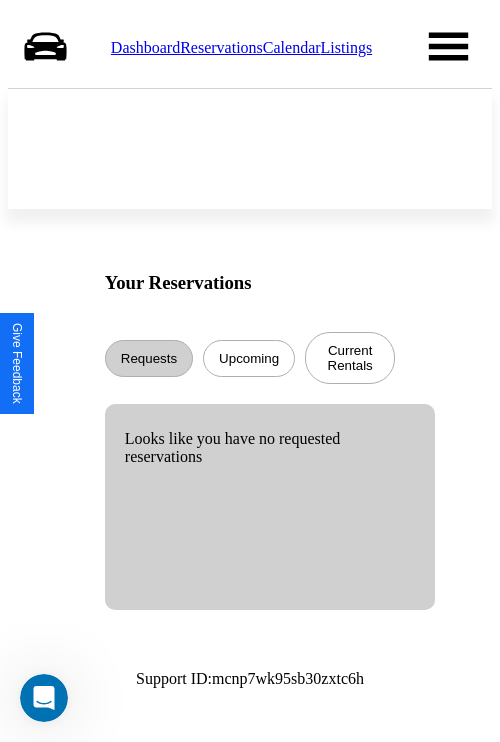 click on "Upcoming" at bounding box center (249, 358) 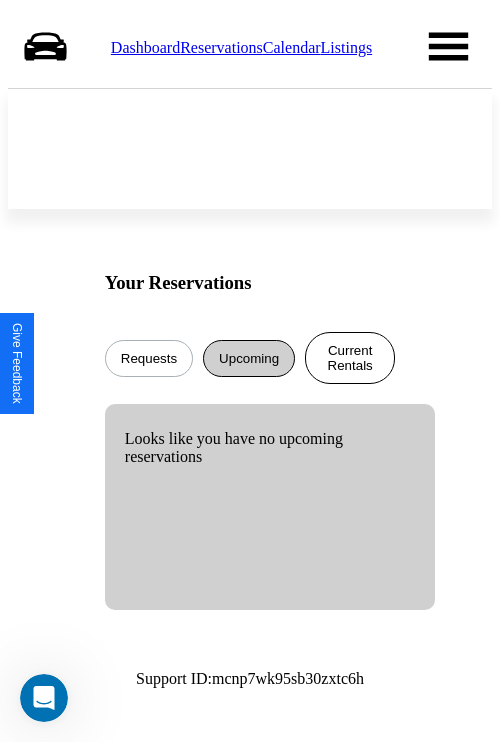 click on "Current Rentals" at bounding box center (350, 358) 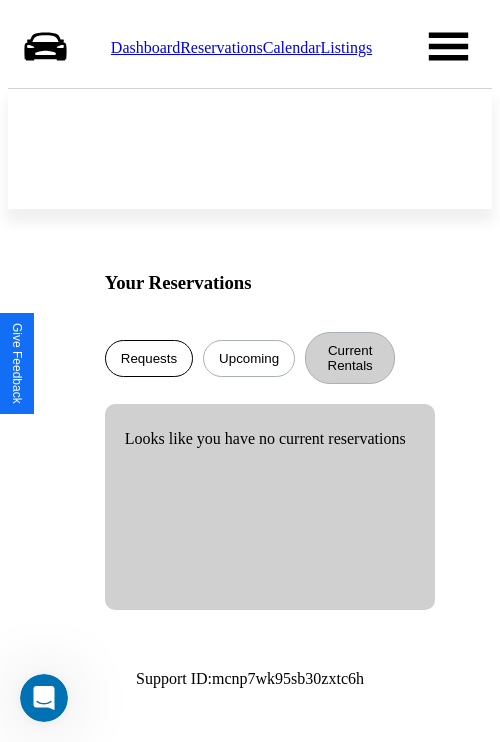 click on "Requests" at bounding box center [149, 358] 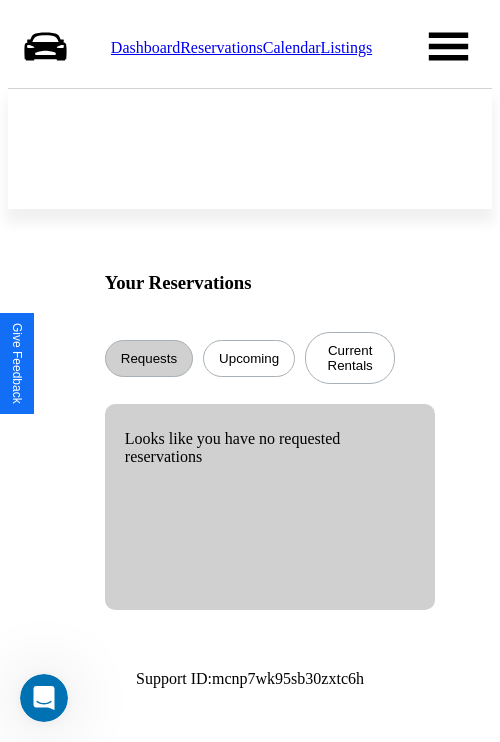 click on "Dashboard" at bounding box center [145, 47] 